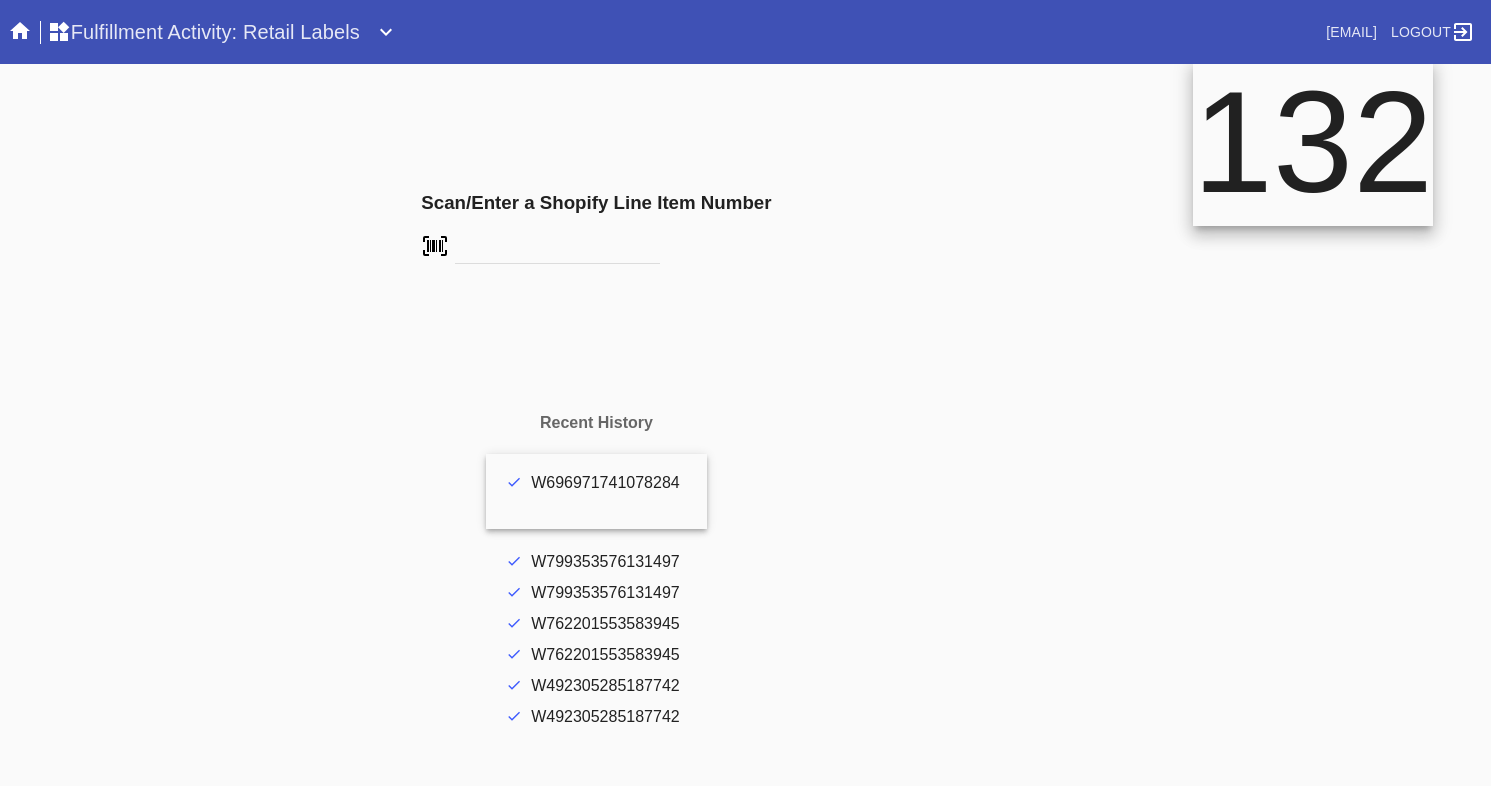 scroll, scrollTop: 0, scrollLeft: 0, axis: both 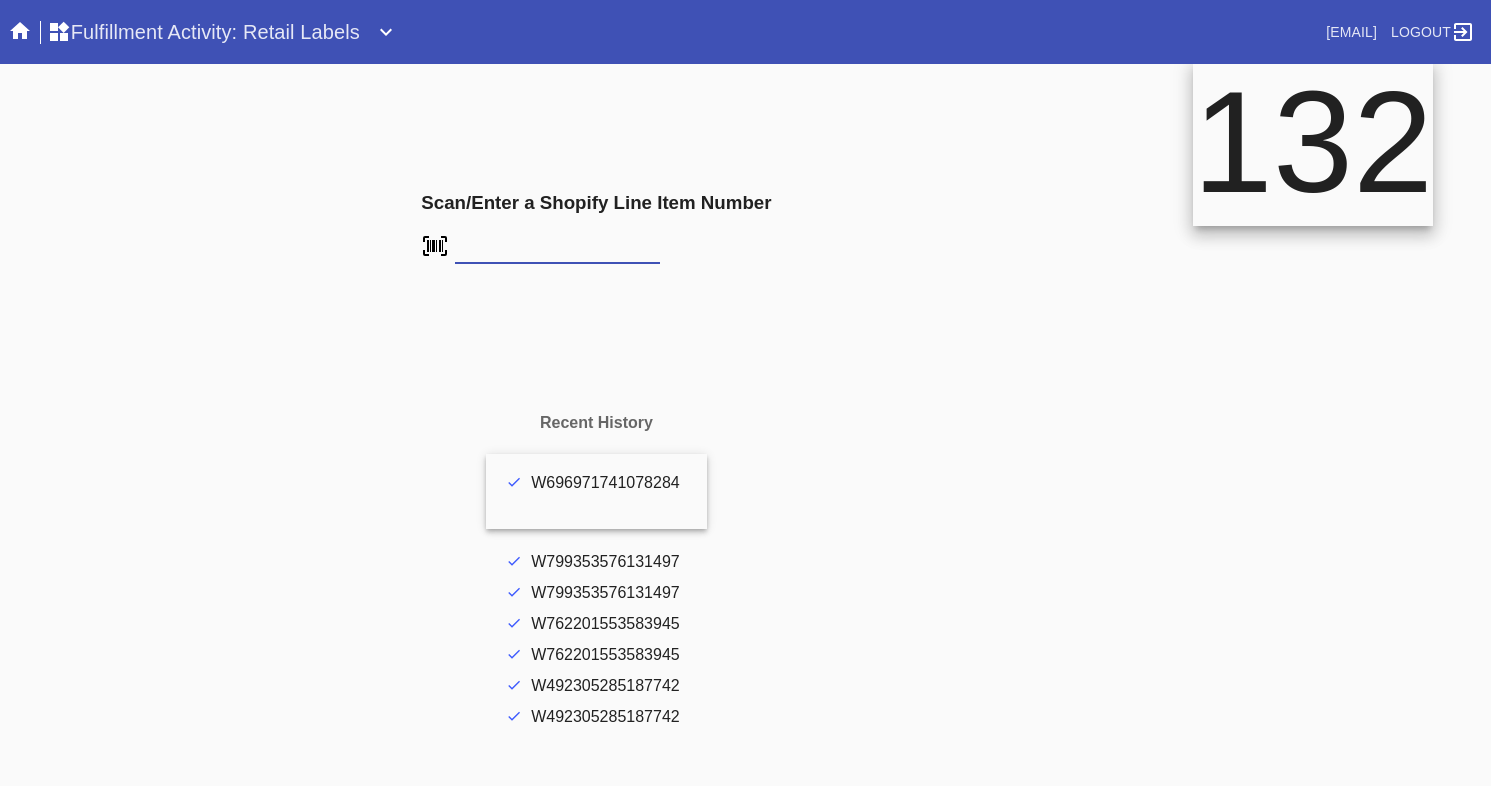 click at bounding box center [557, 249] 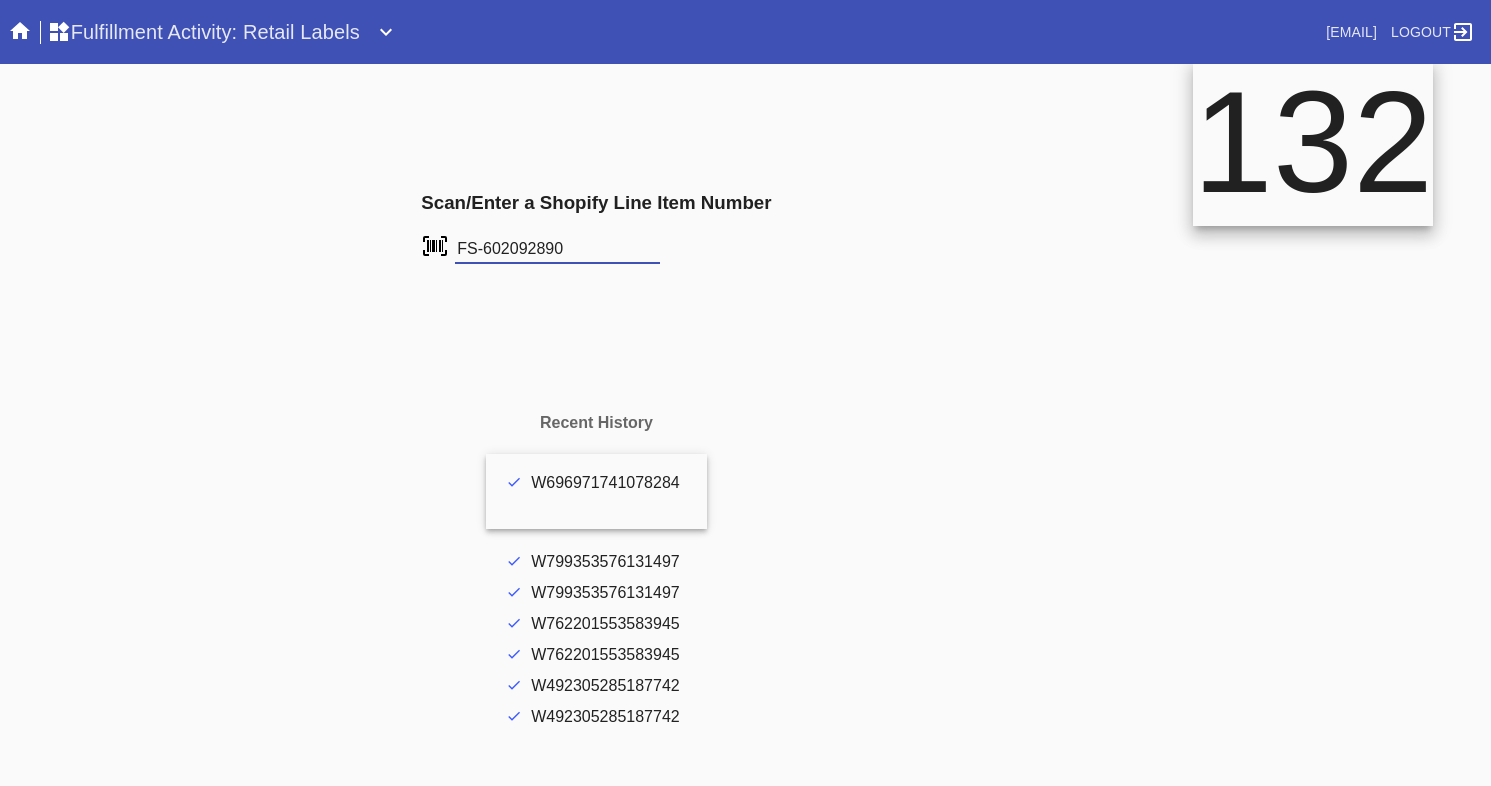type on "FS-602092890" 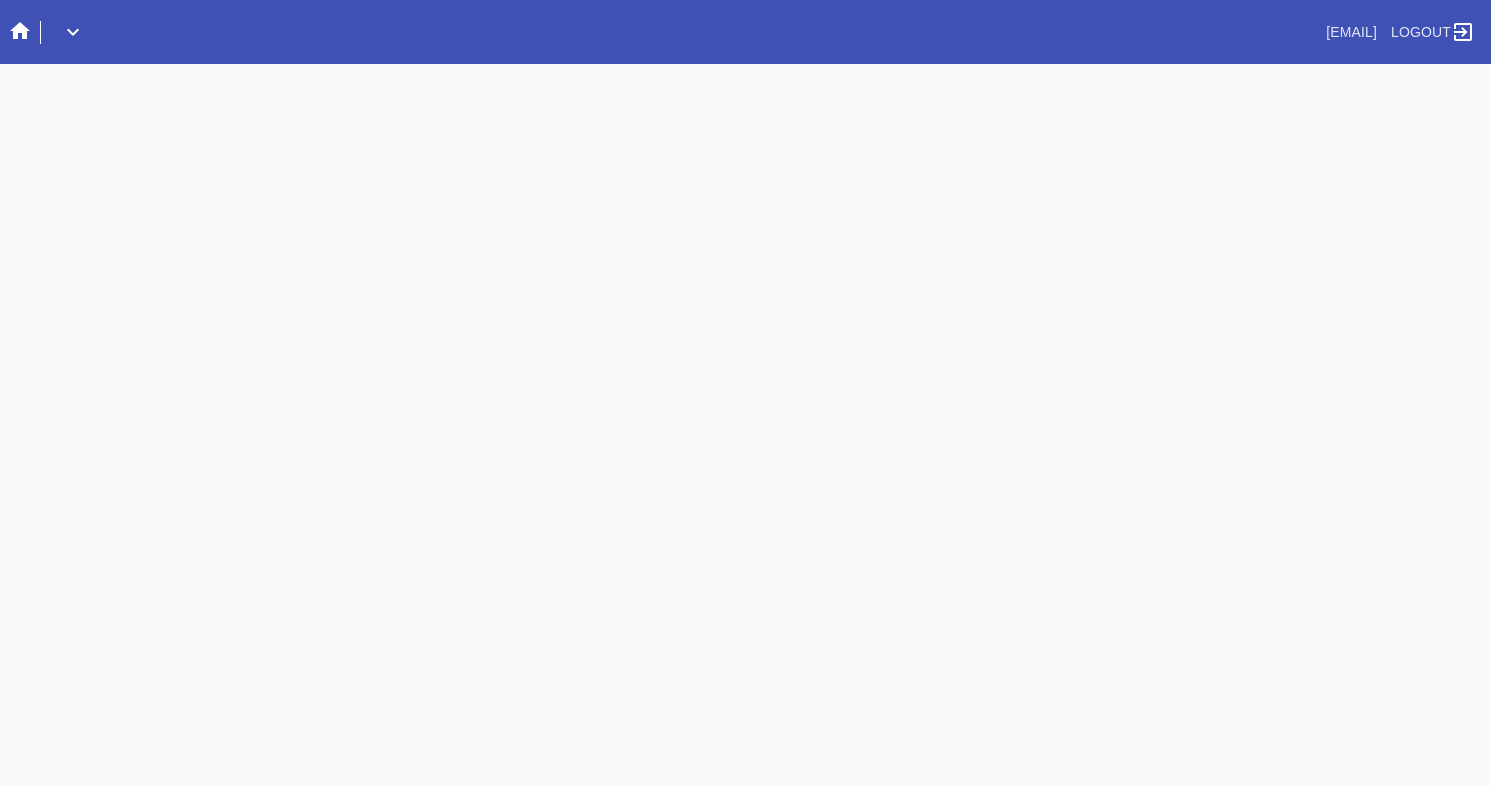 scroll, scrollTop: 0, scrollLeft: 0, axis: both 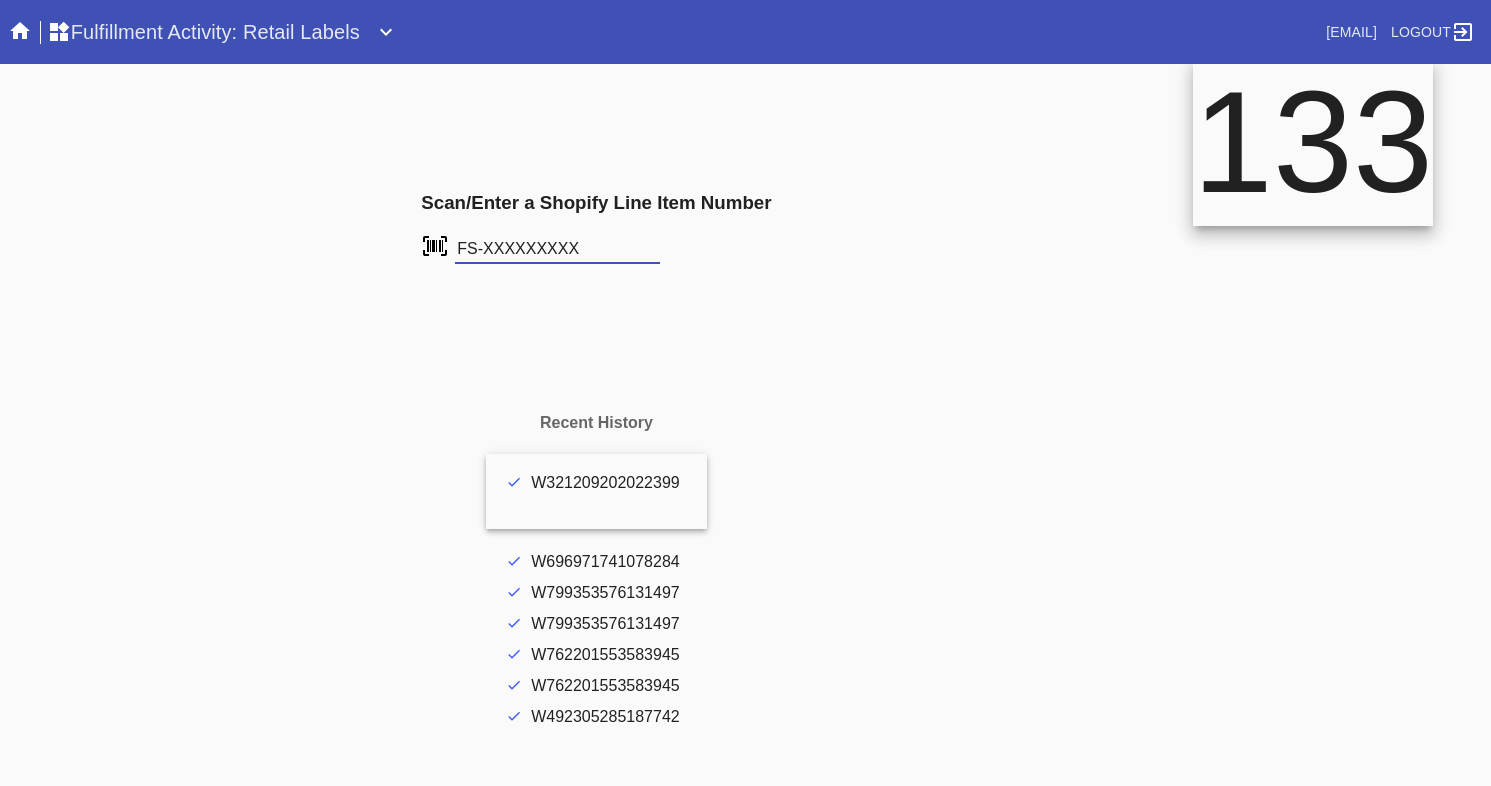 type on "FS-XXXXXXXXX" 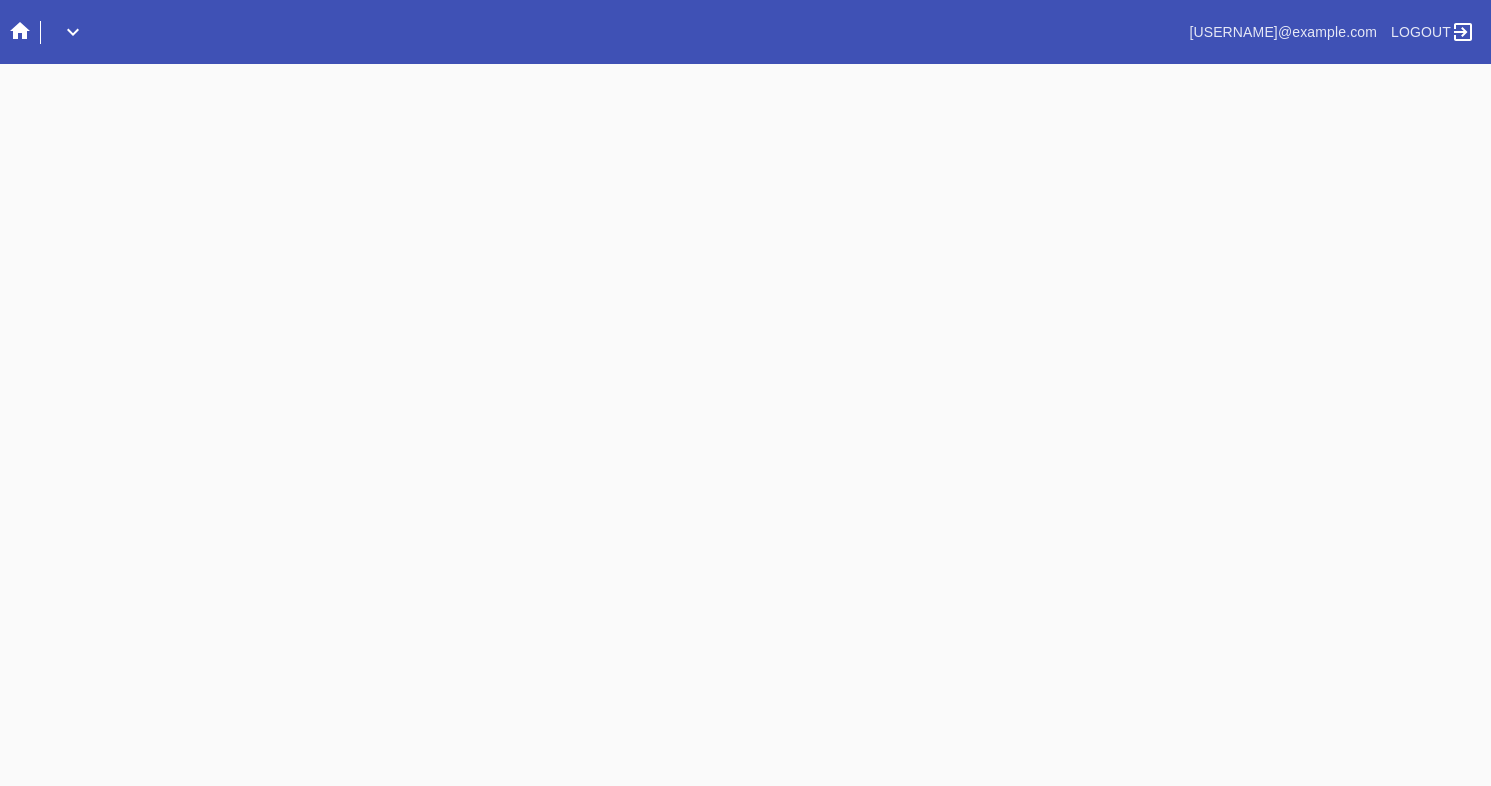 scroll, scrollTop: 0, scrollLeft: 0, axis: both 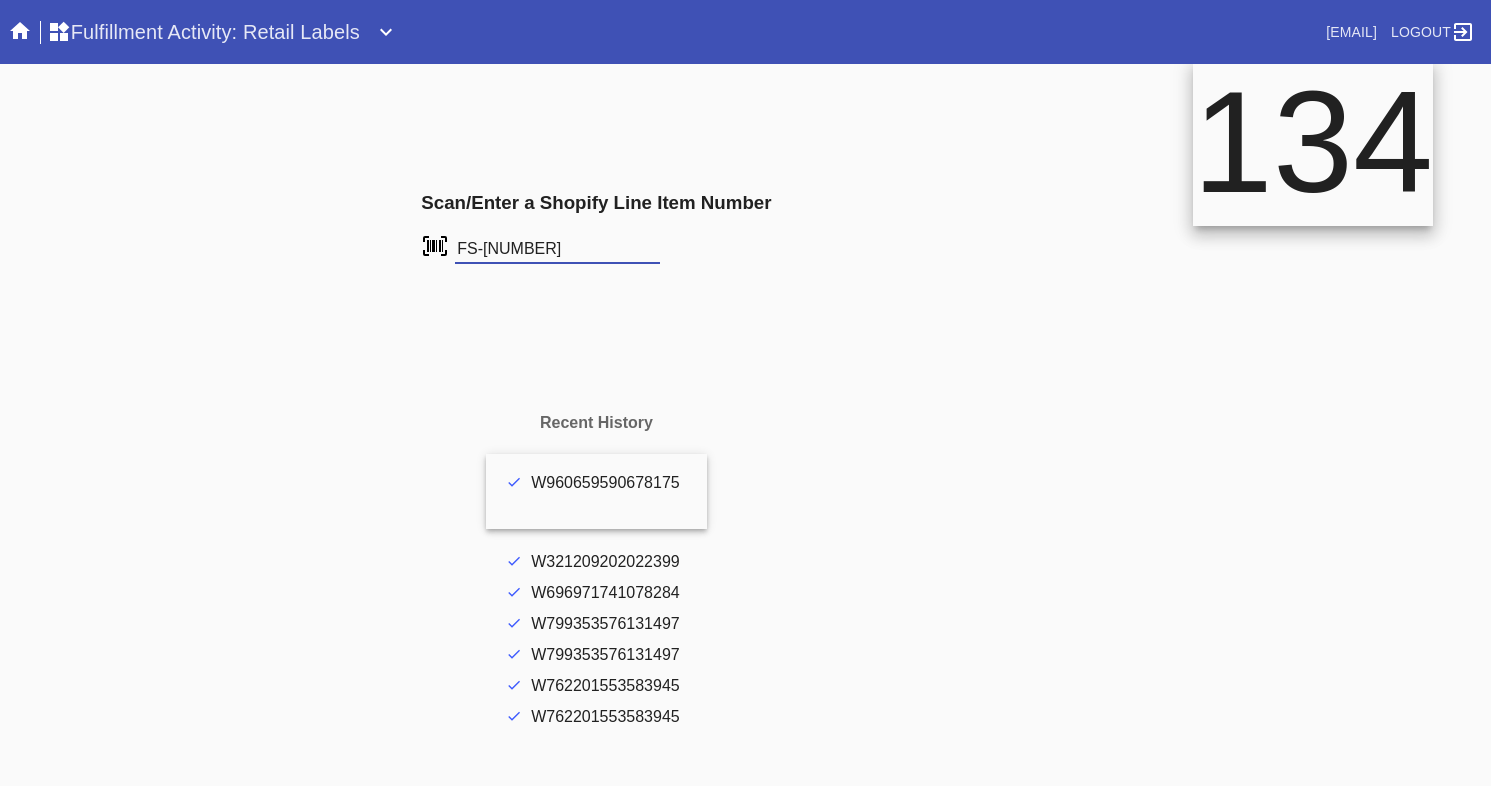 type on "FS-[NUMBER]" 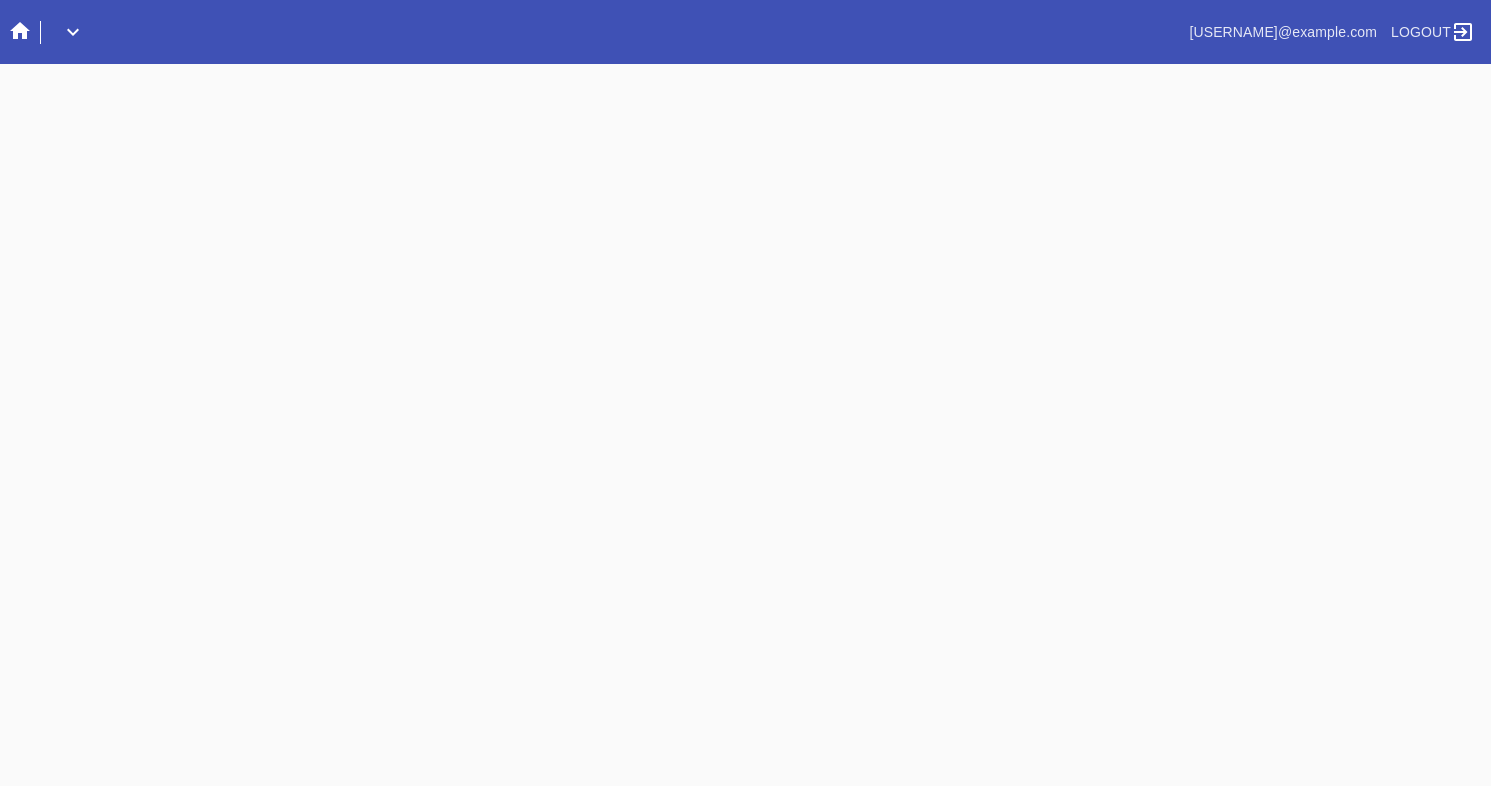 scroll, scrollTop: 0, scrollLeft: 0, axis: both 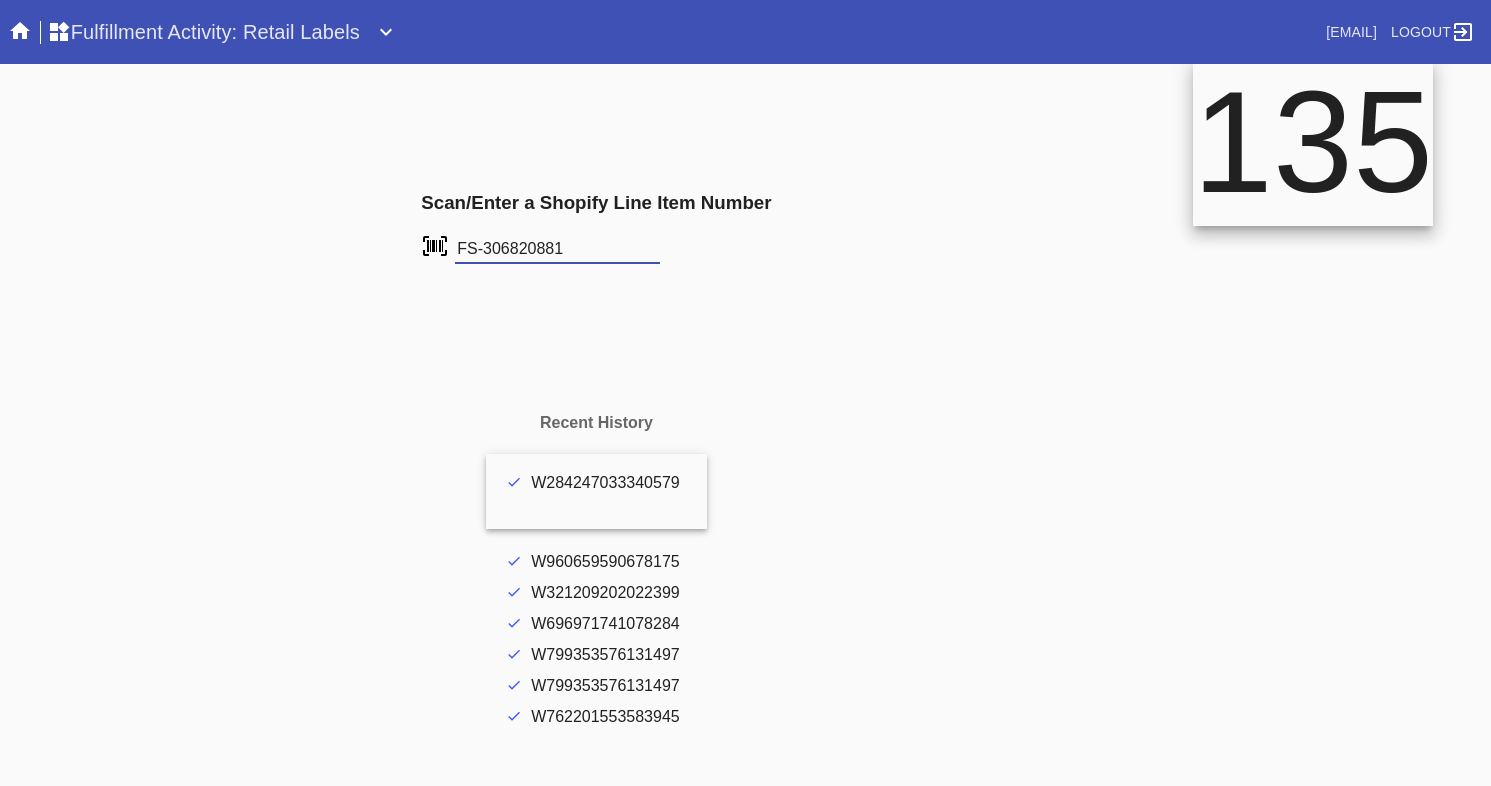 type on "FS-306820881" 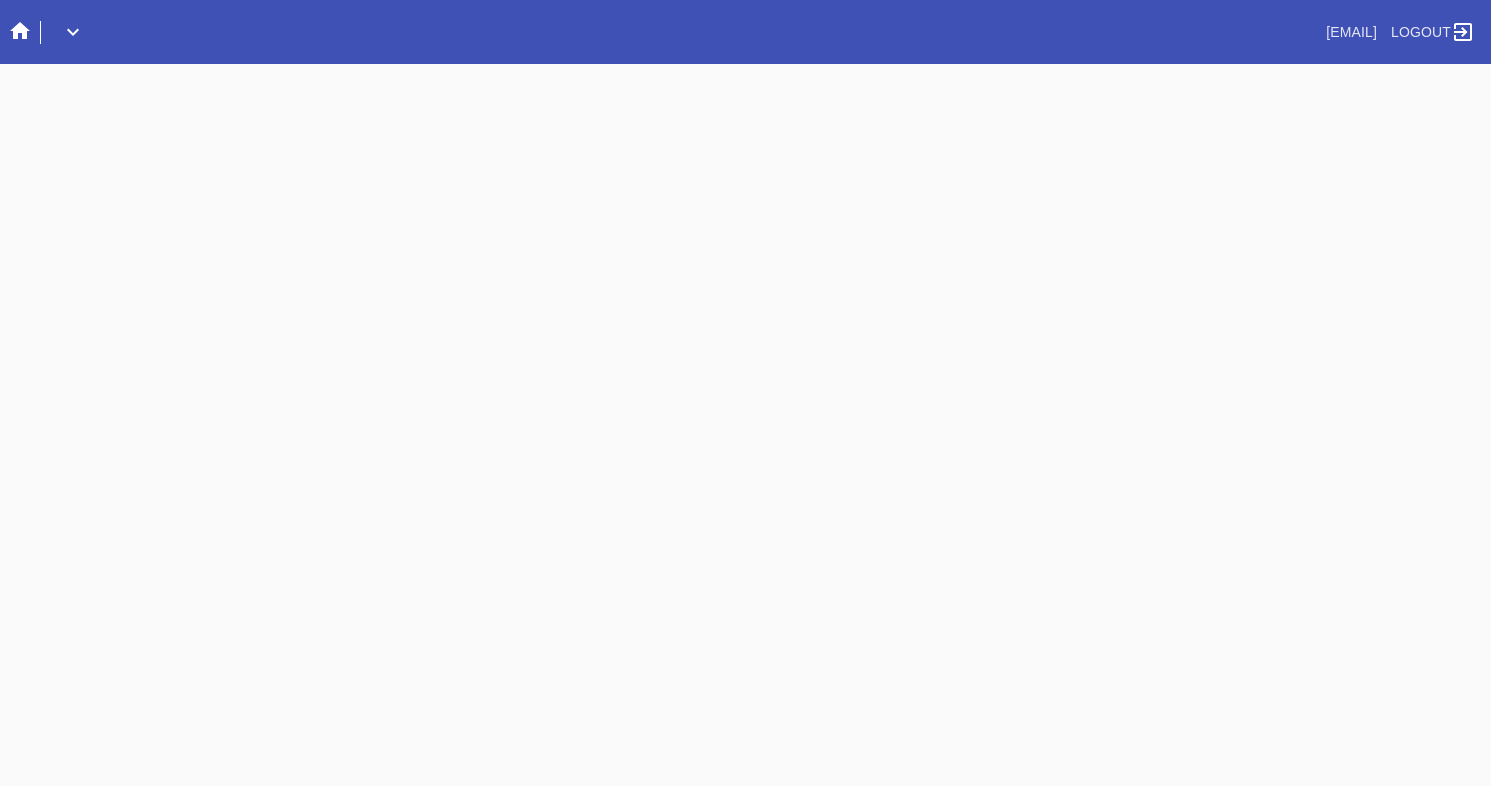 scroll, scrollTop: 0, scrollLeft: 0, axis: both 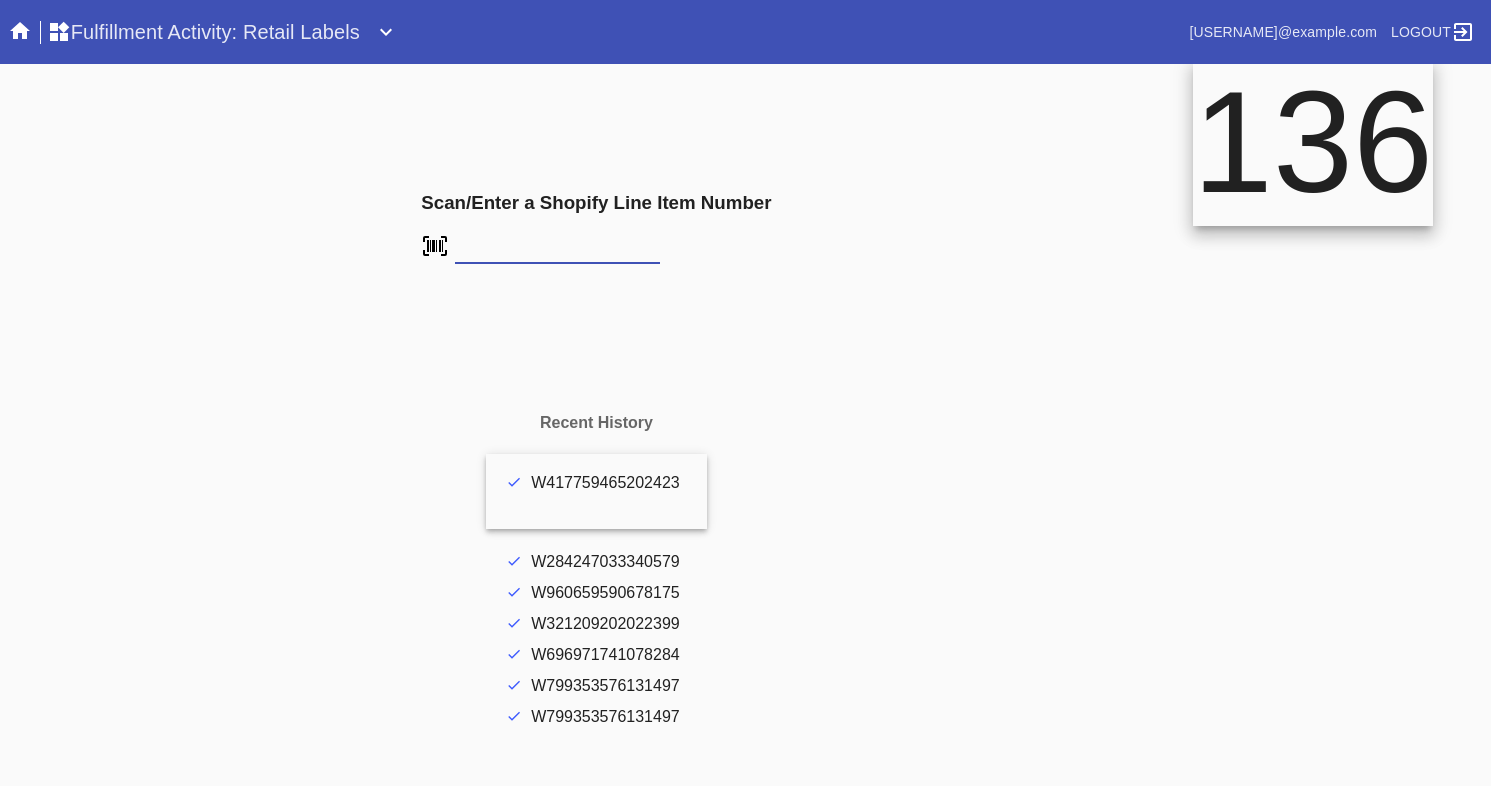 type on "FS-764640713" 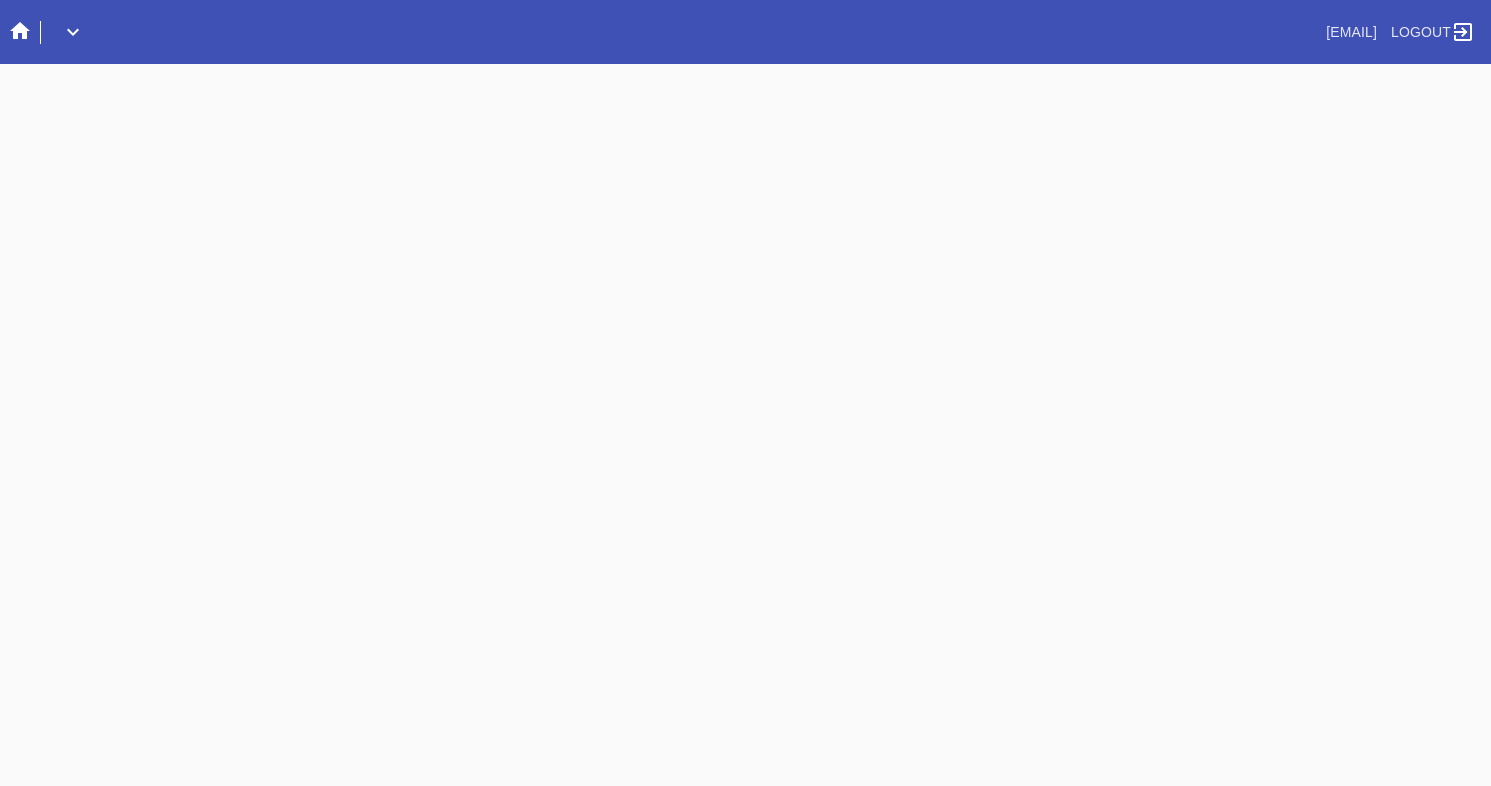 scroll, scrollTop: 0, scrollLeft: 0, axis: both 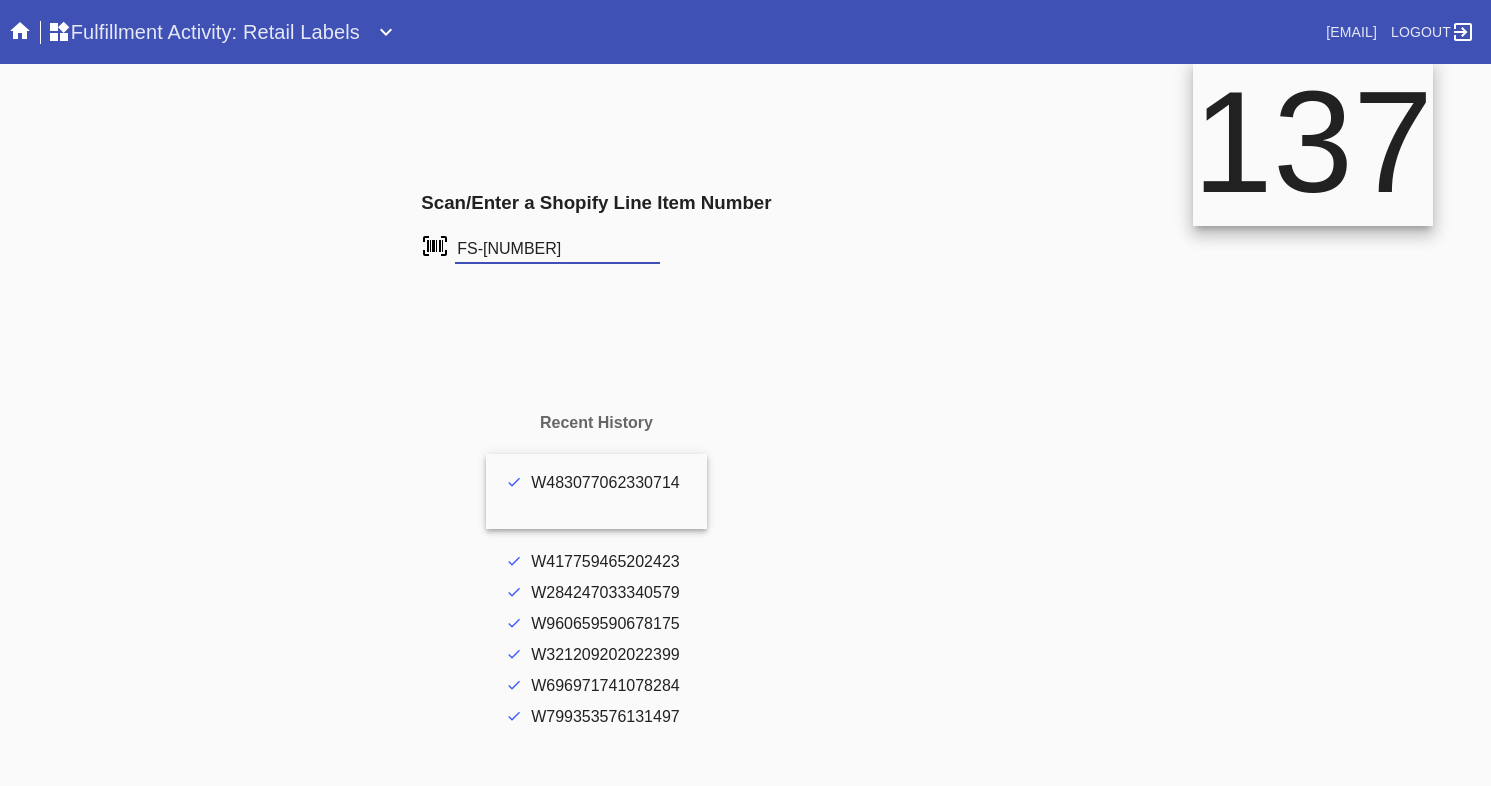 type on "FS-616143439" 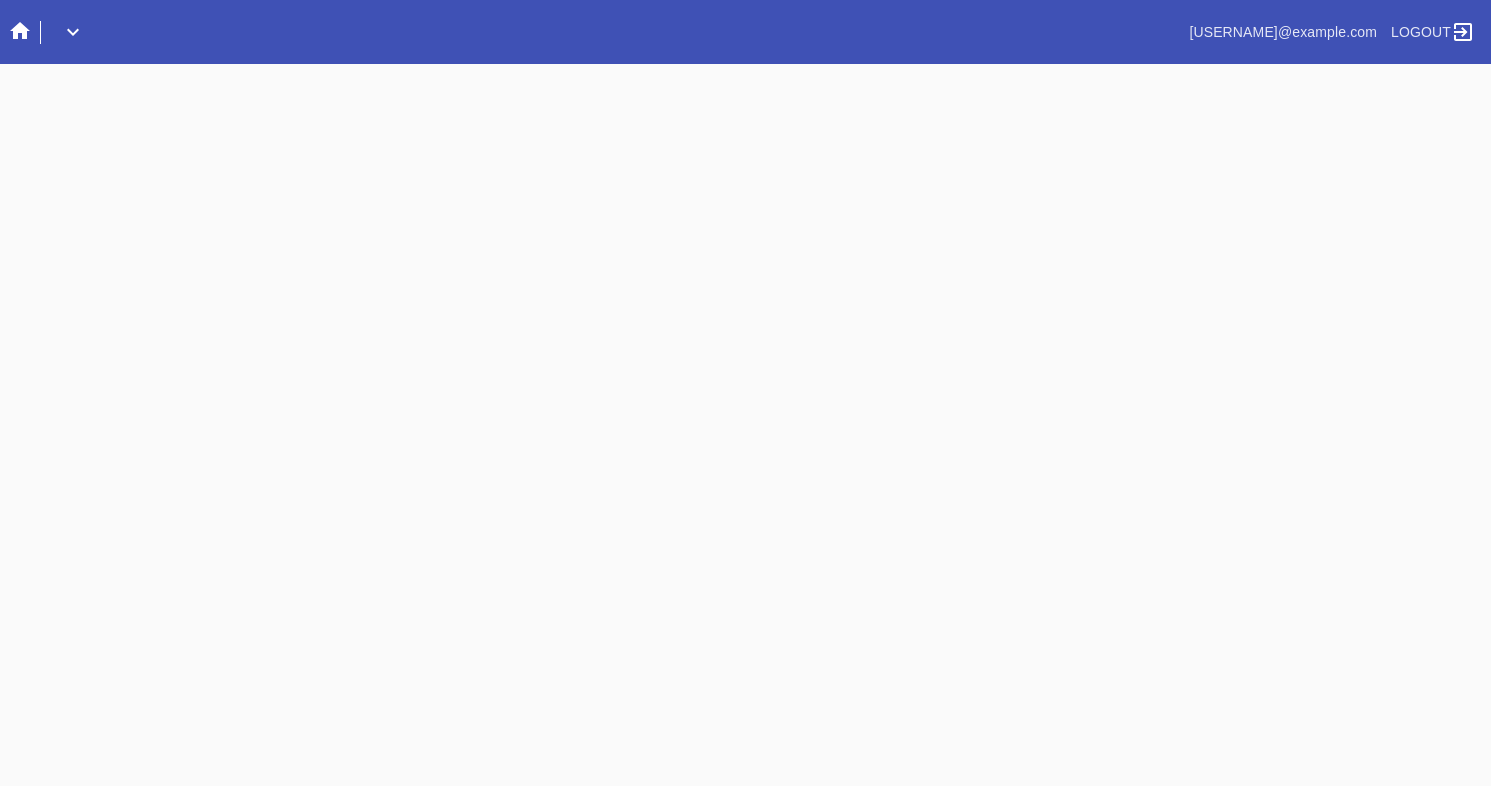 scroll, scrollTop: 0, scrollLeft: 0, axis: both 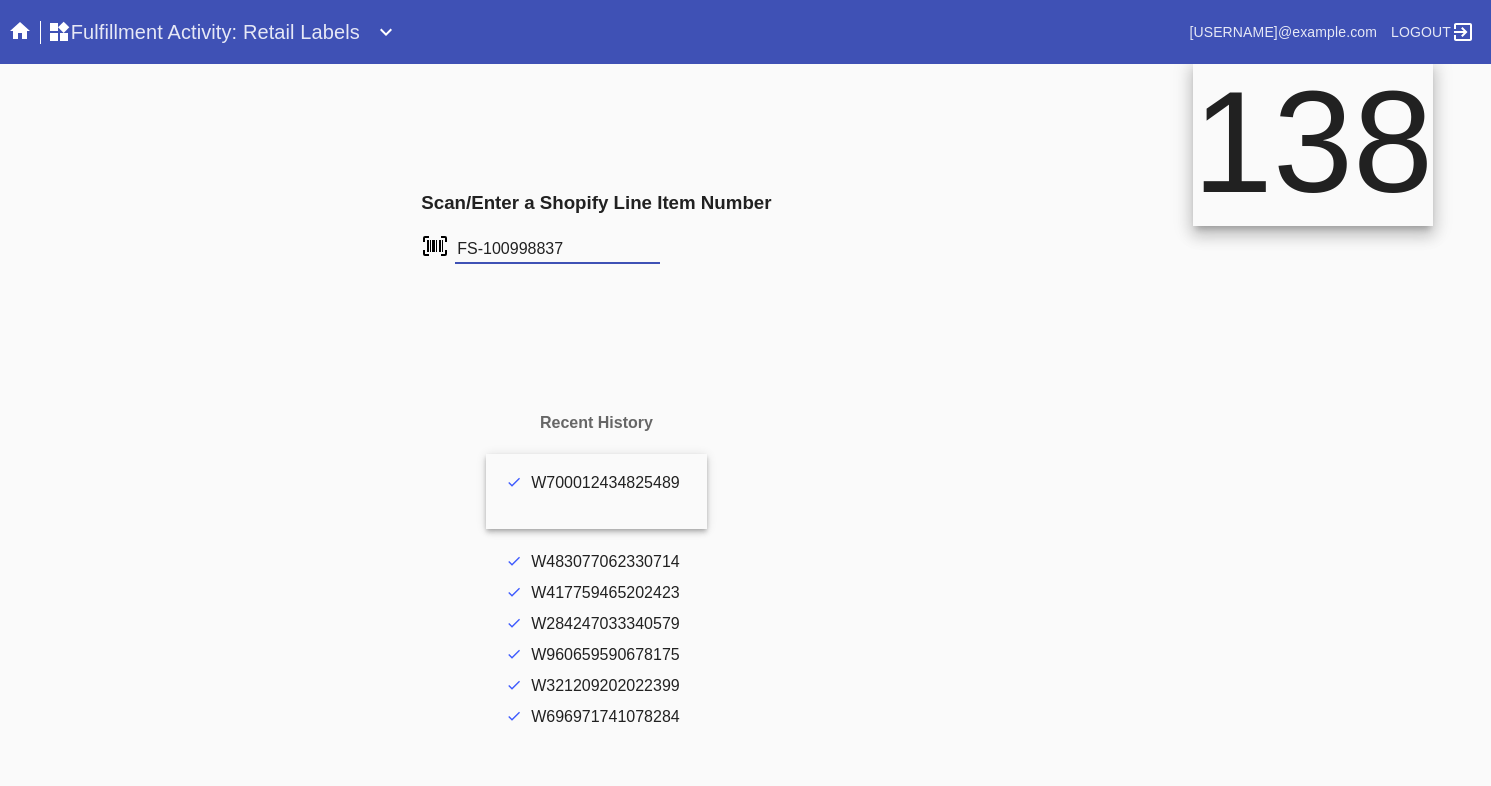 type on "FS-100998837" 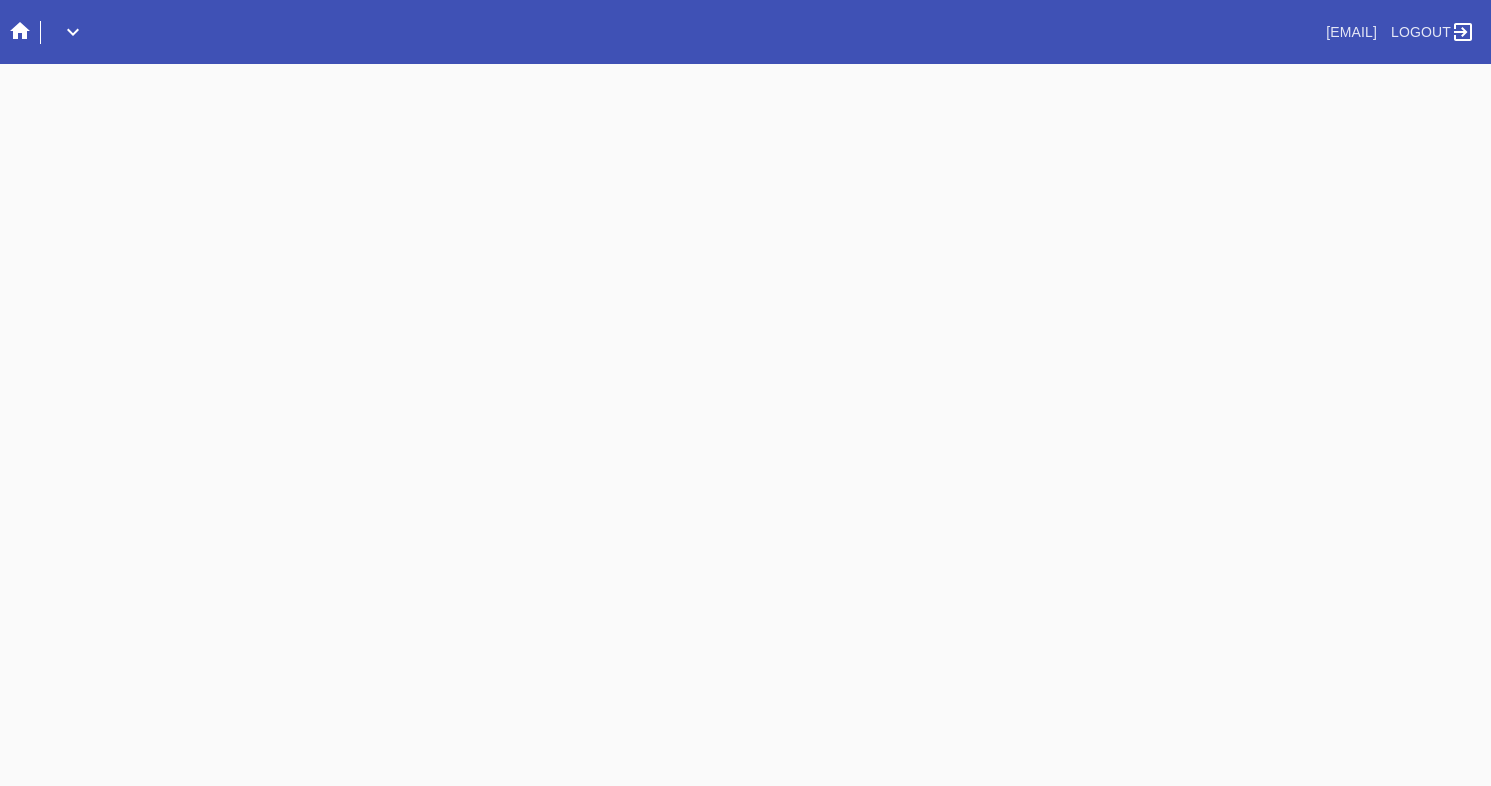 scroll, scrollTop: 0, scrollLeft: 0, axis: both 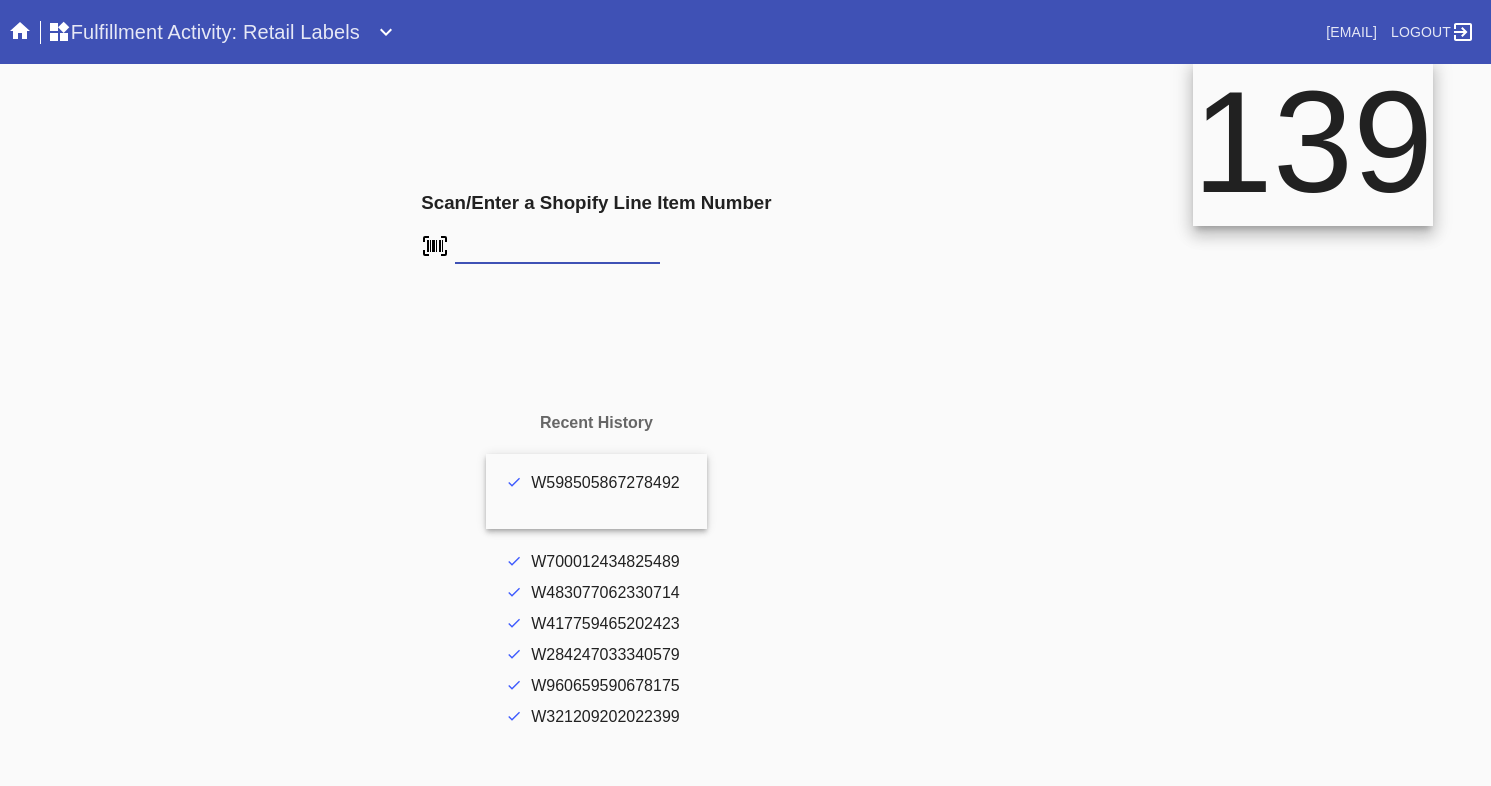 type on "FS-967188655" 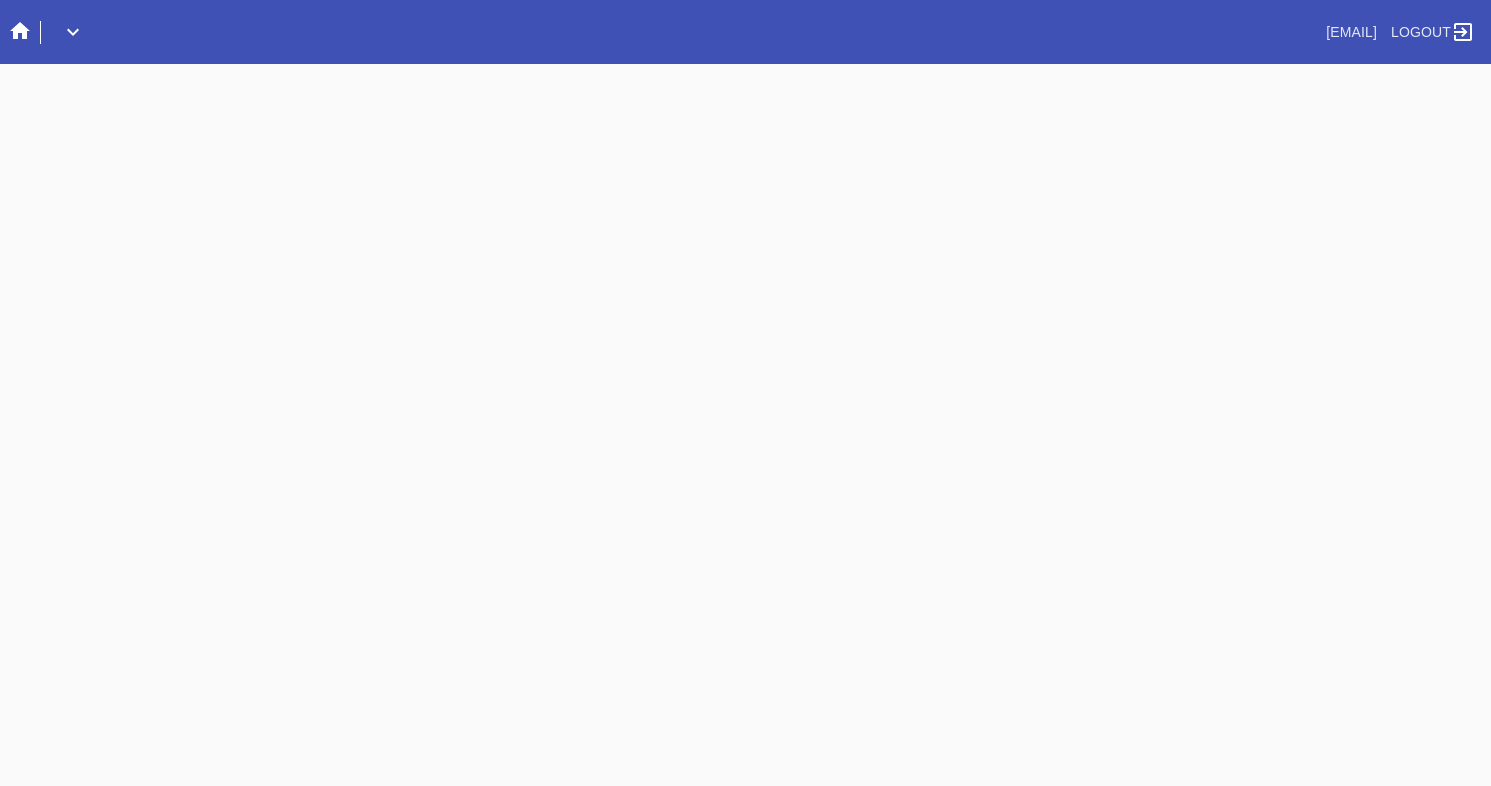 scroll, scrollTop: 0, scrollLeft: 0, axis: both 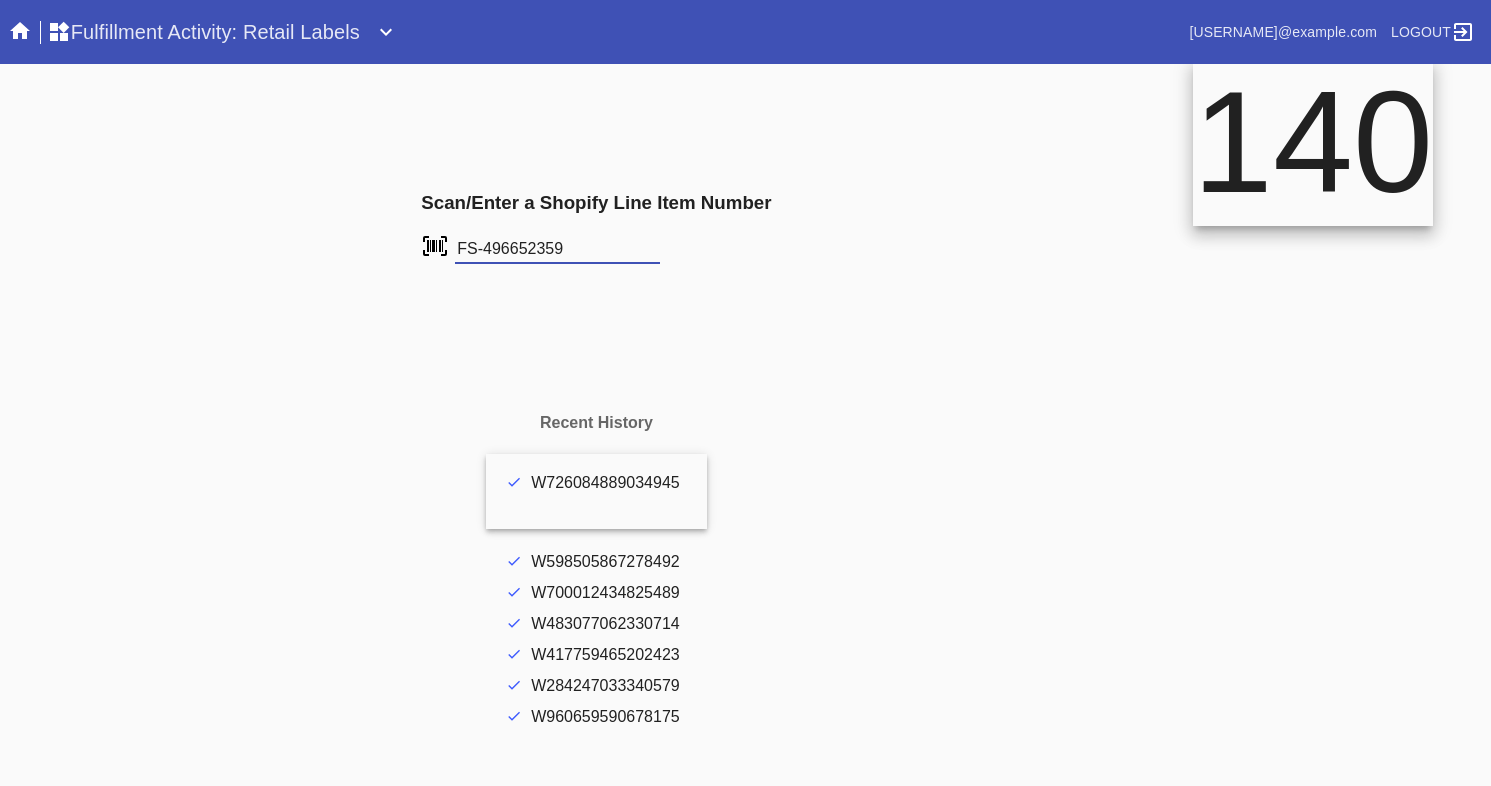 type on "FS-496652359" 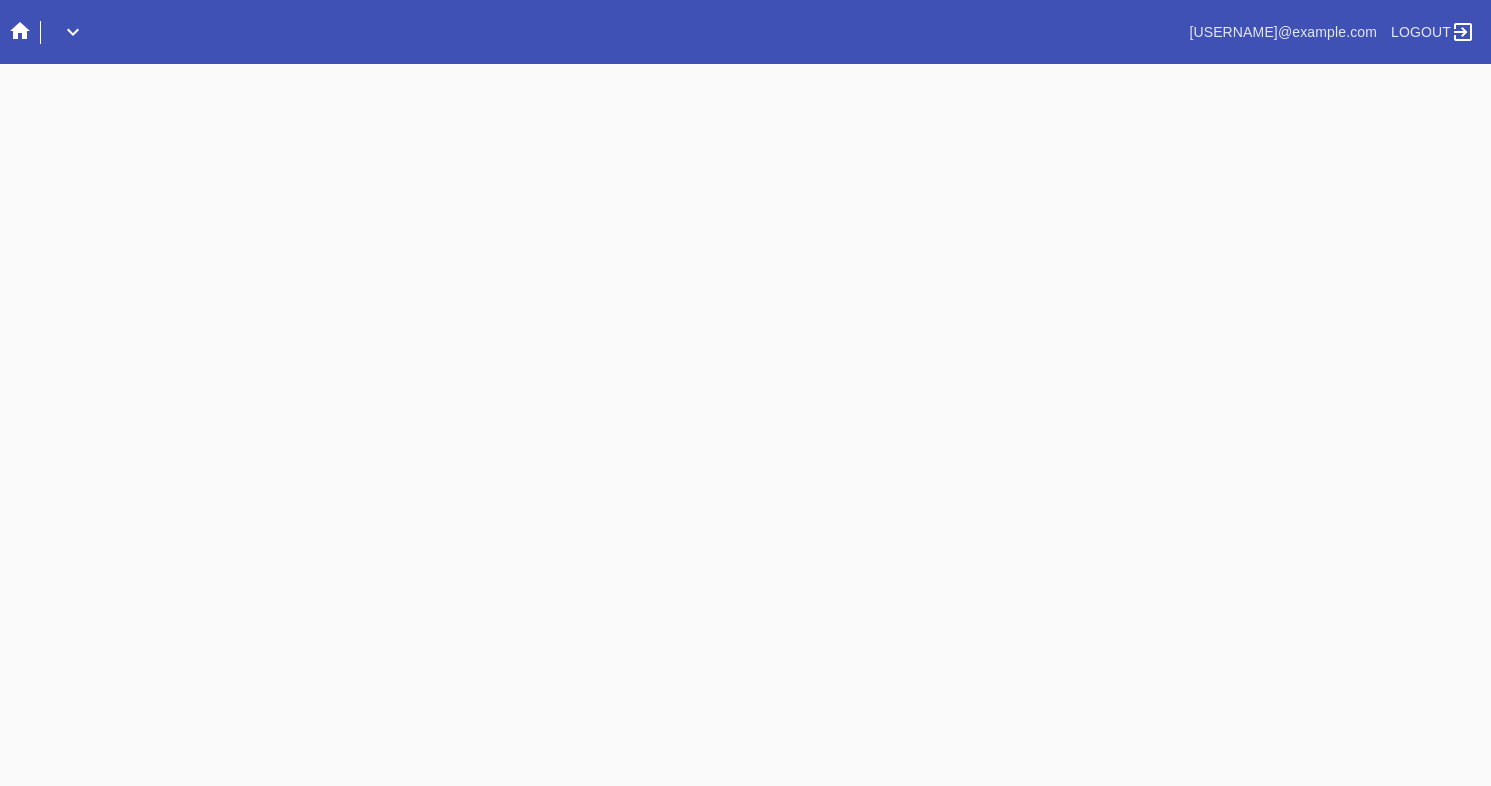 scroll, scrollTop: 0, scrollLeft: 0, axis: both 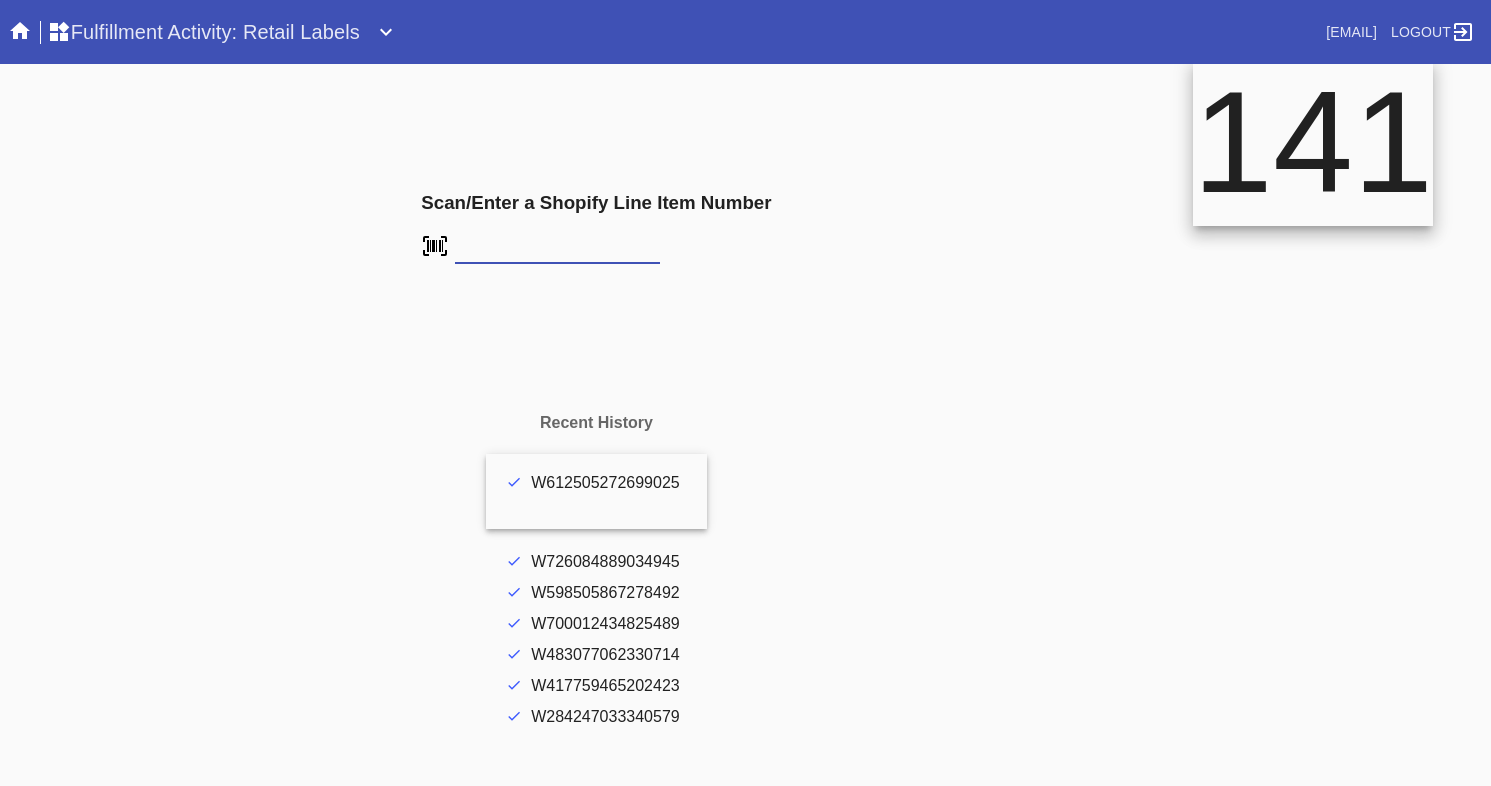 type on "FS-263129760" 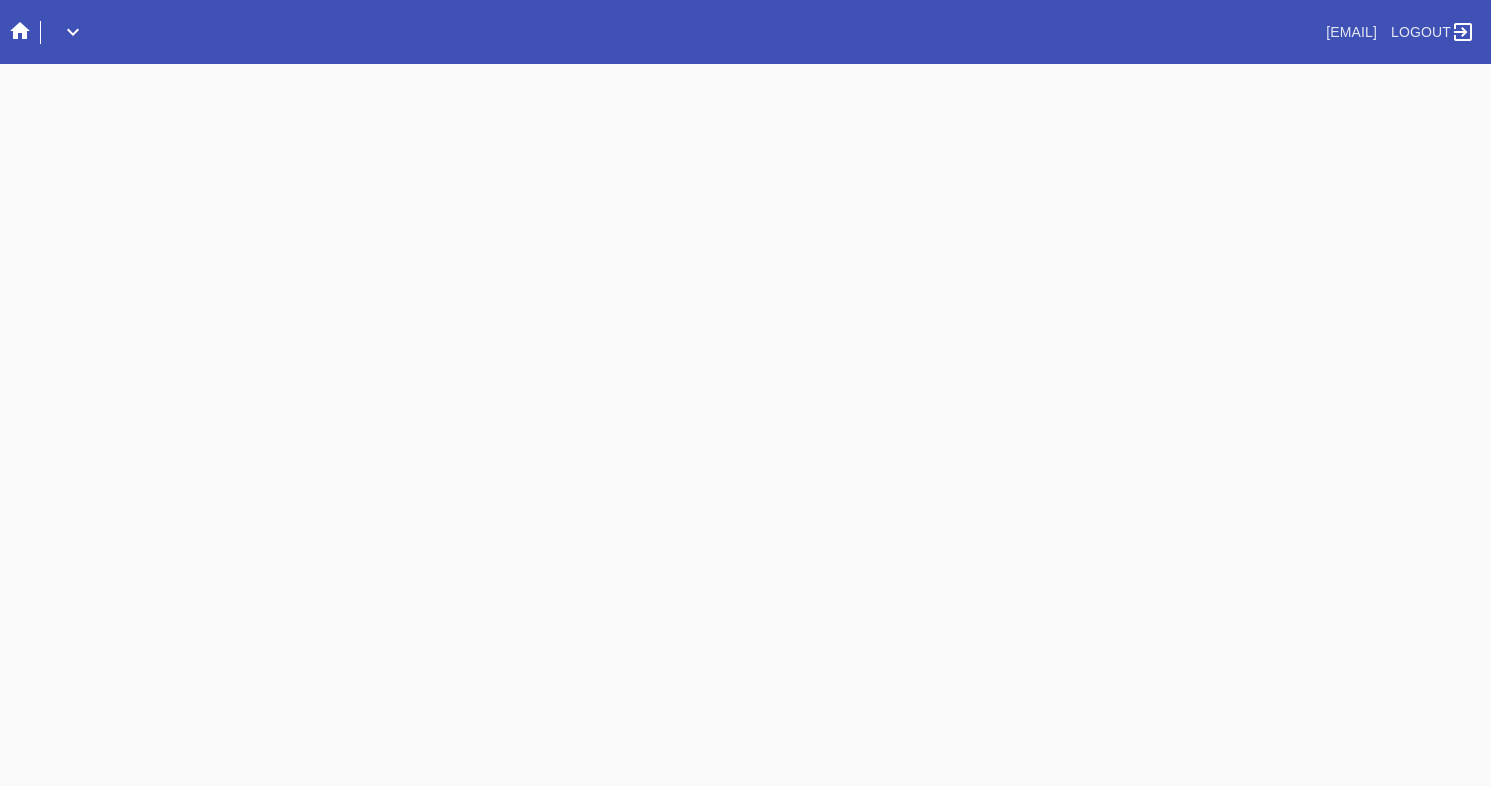 scroll, scrollTop: 0, scrollLeft: 0, axis: both 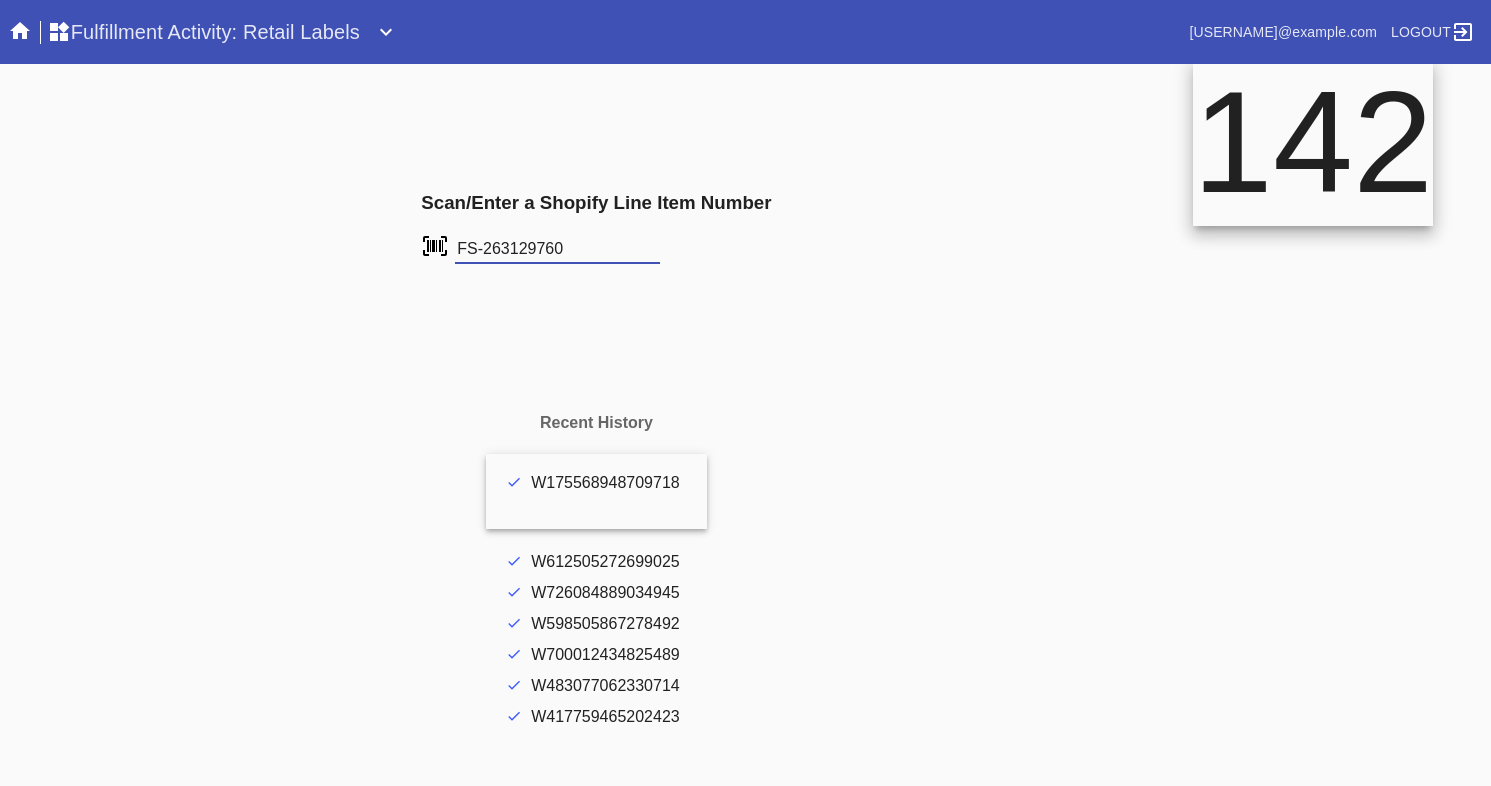 type on "FS-263129760" 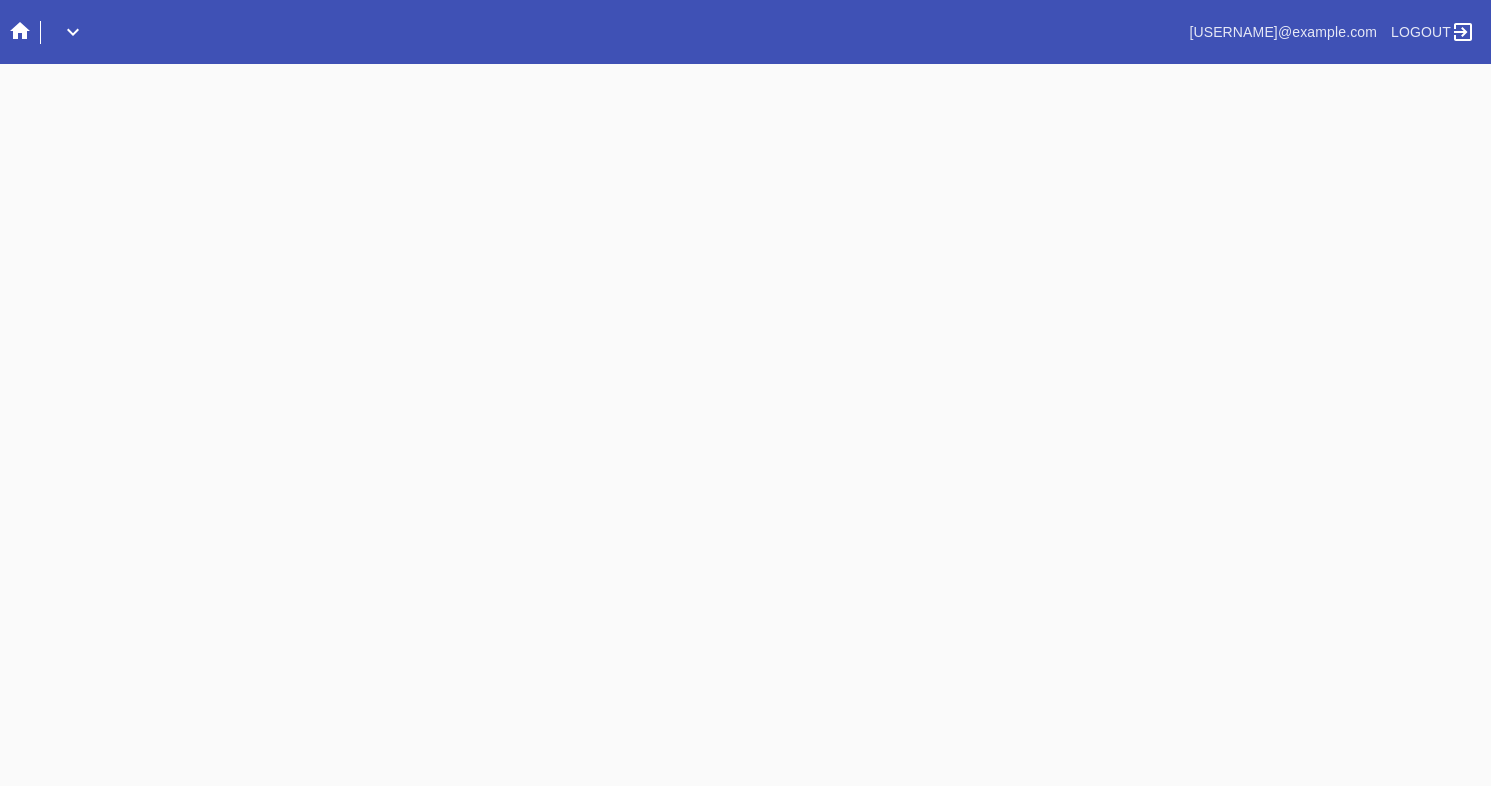 scroll, scrollTop: 0, scrollLeft: 0, axis: both 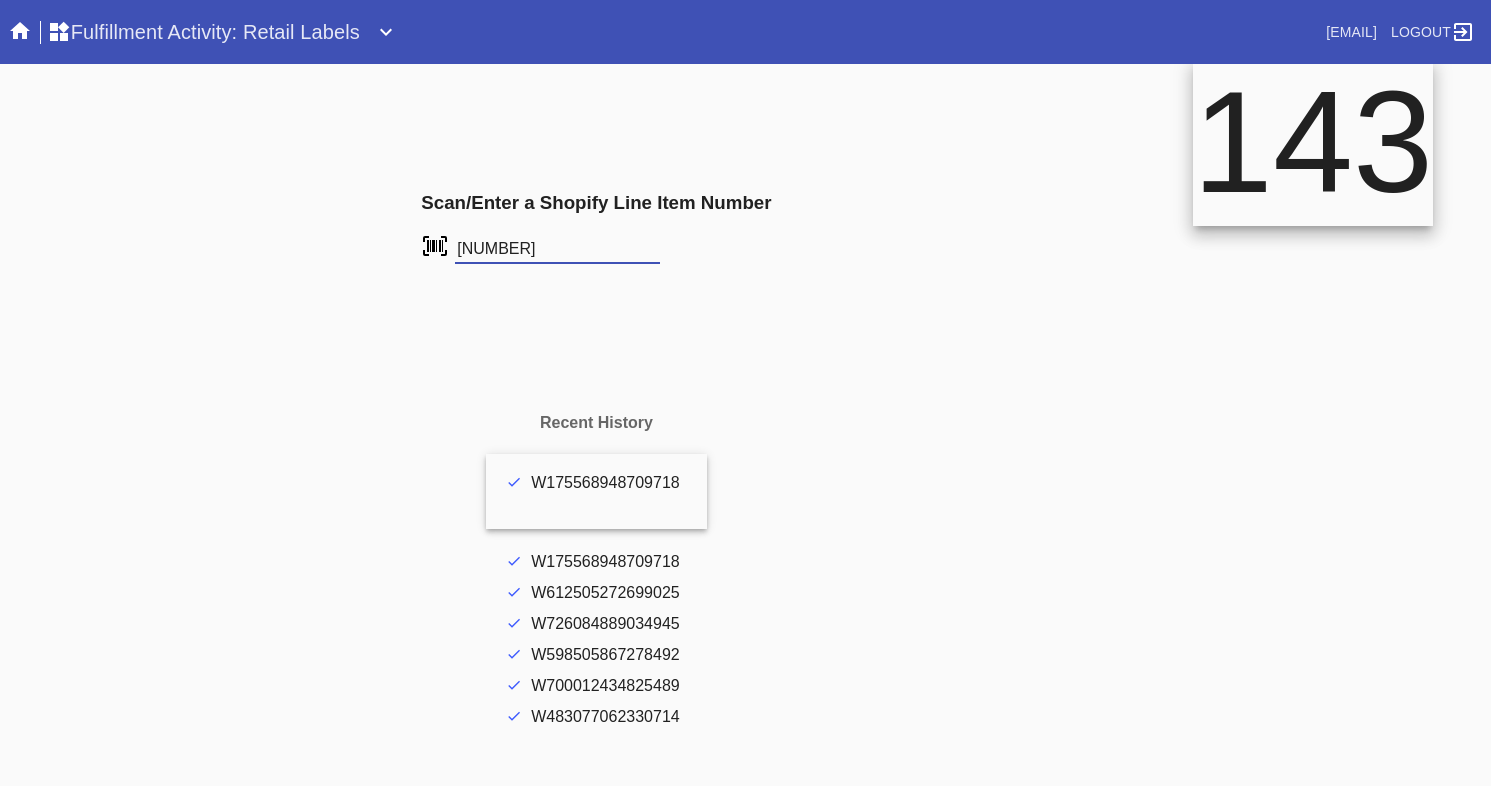 type on "[NUMBER]" 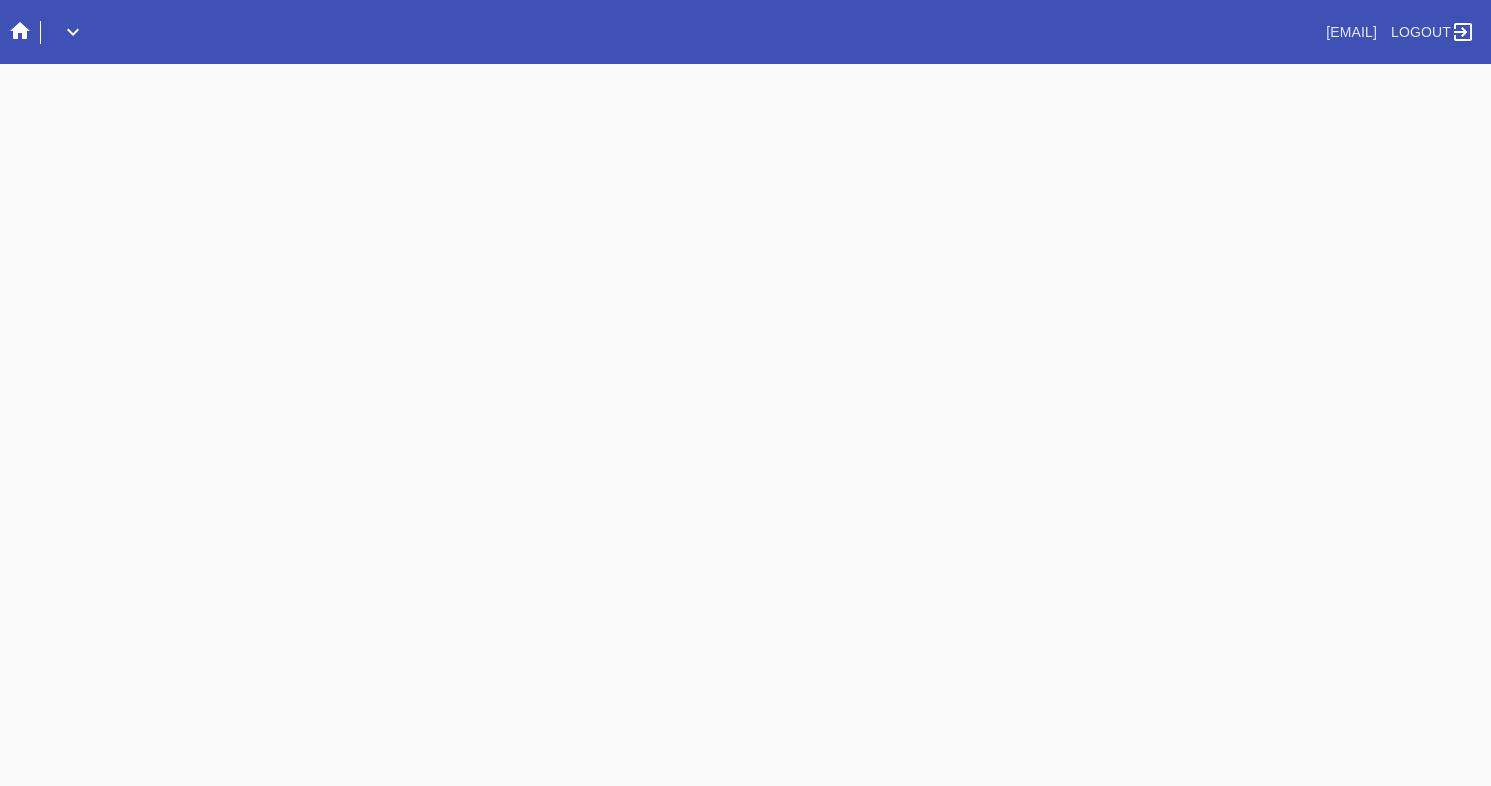 scroll, scrollTop: 0, scrollLeft: 0, axis: both 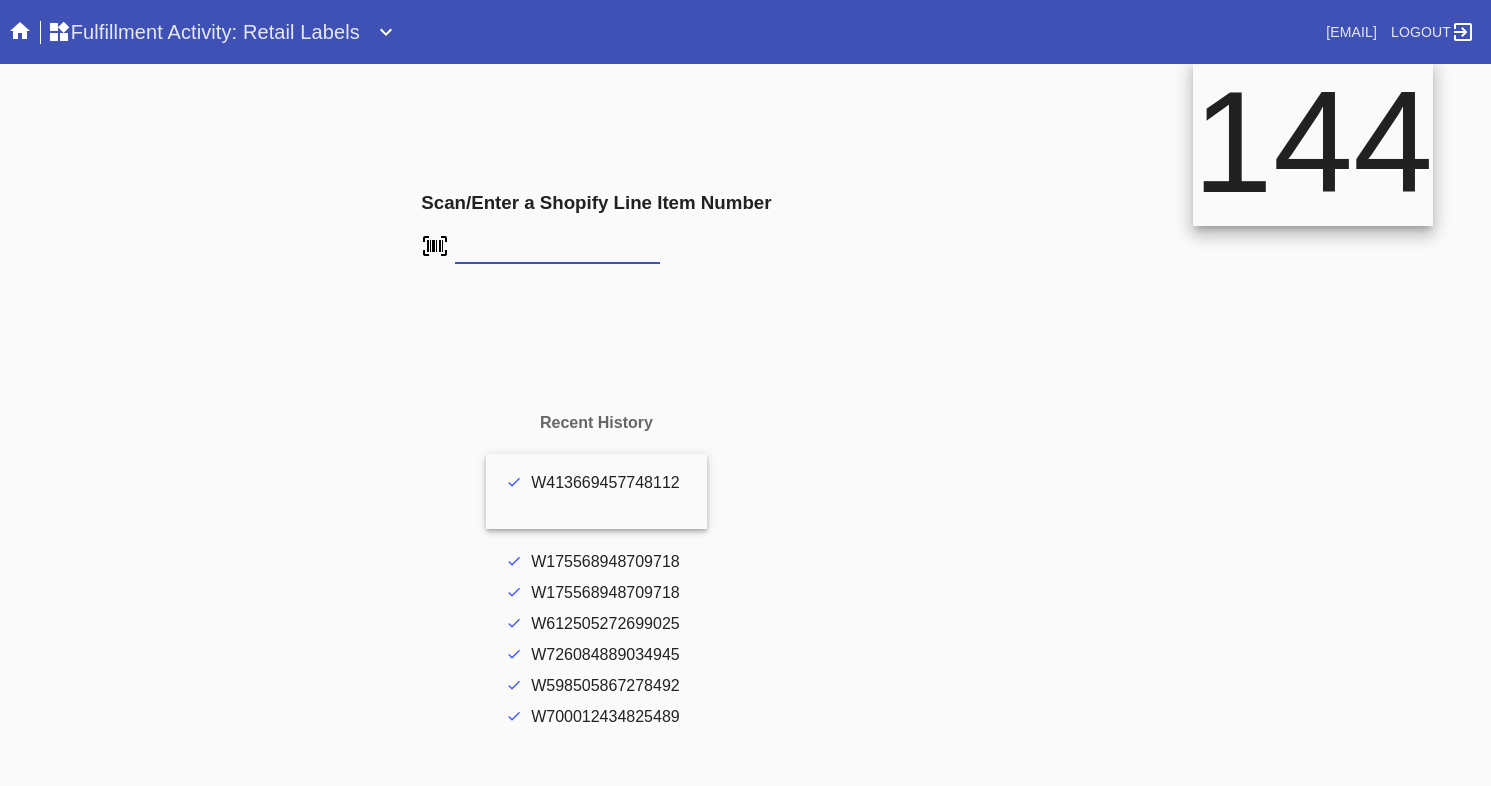 type on "FS-576274596" 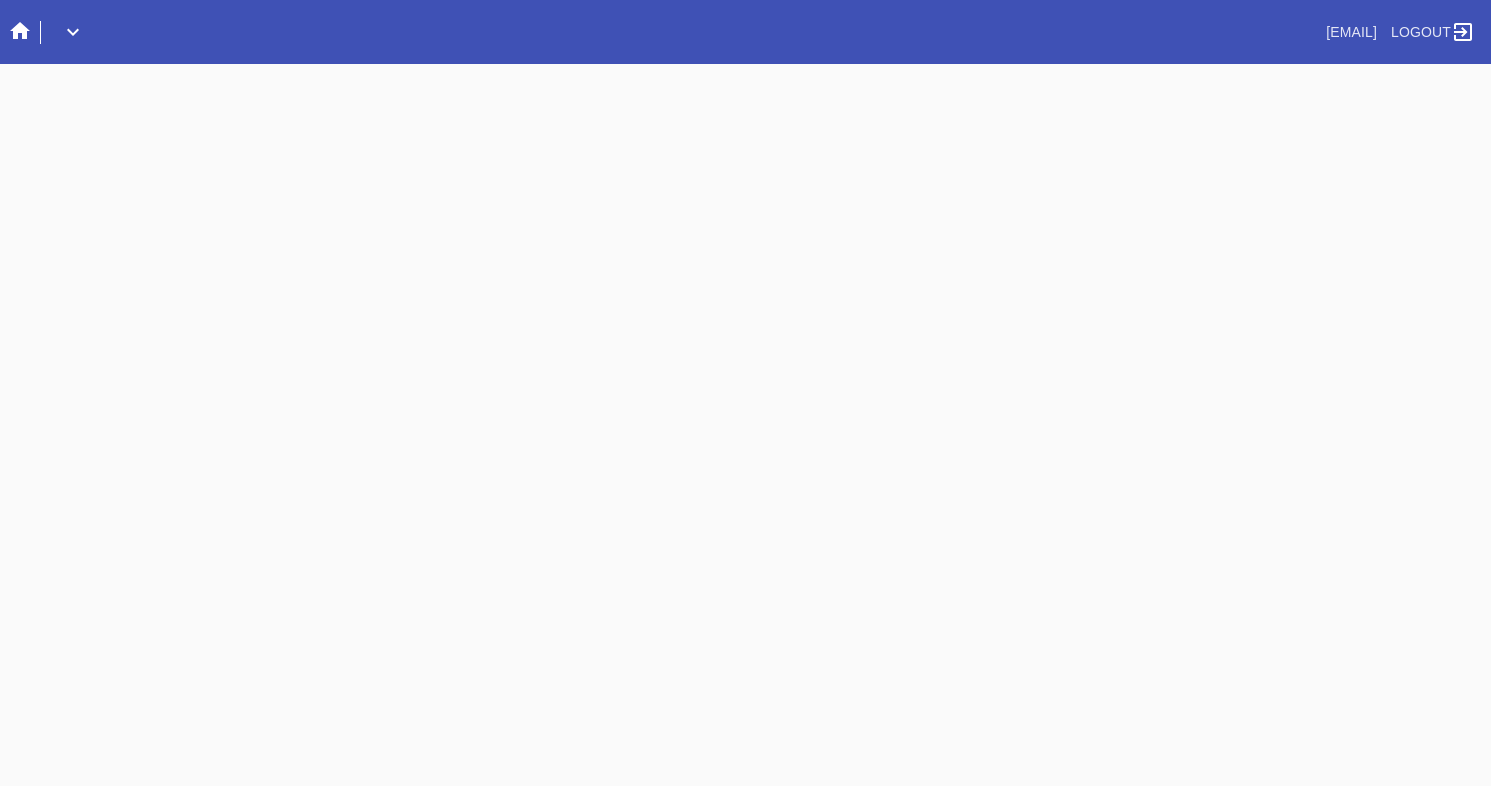 scroll, scrollTop: 0, scrollLeft: 0, axis: both 